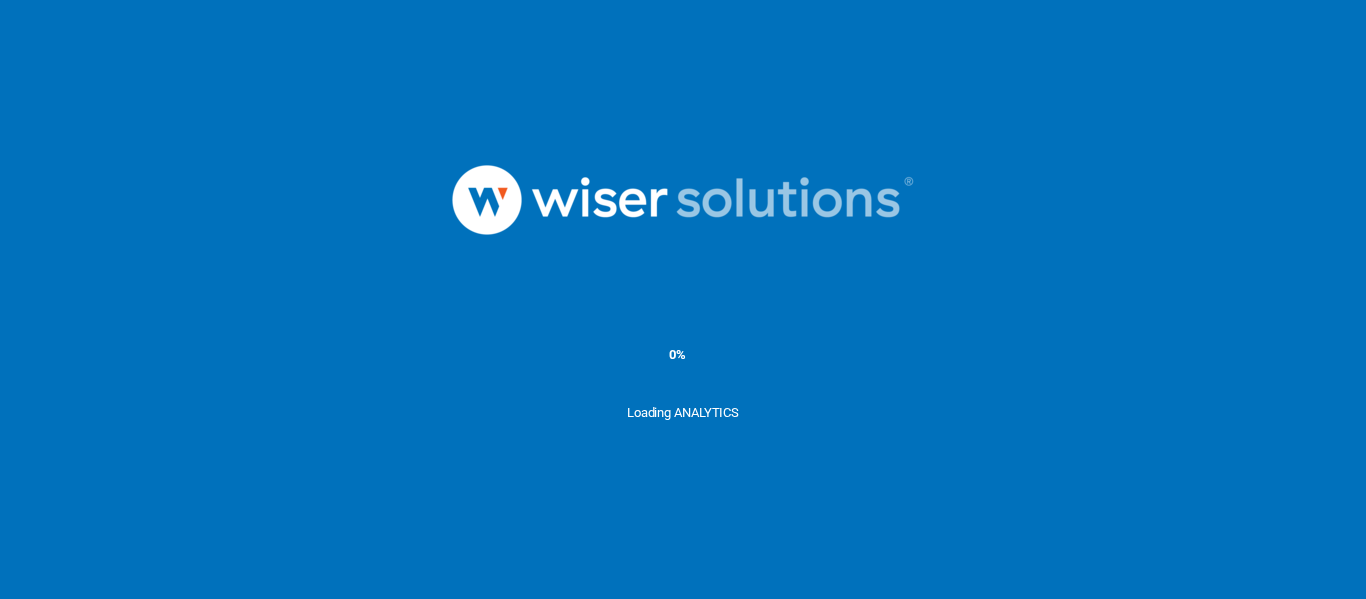 scroll, scrollTop: 0, scrollLeft: 0, axis: both 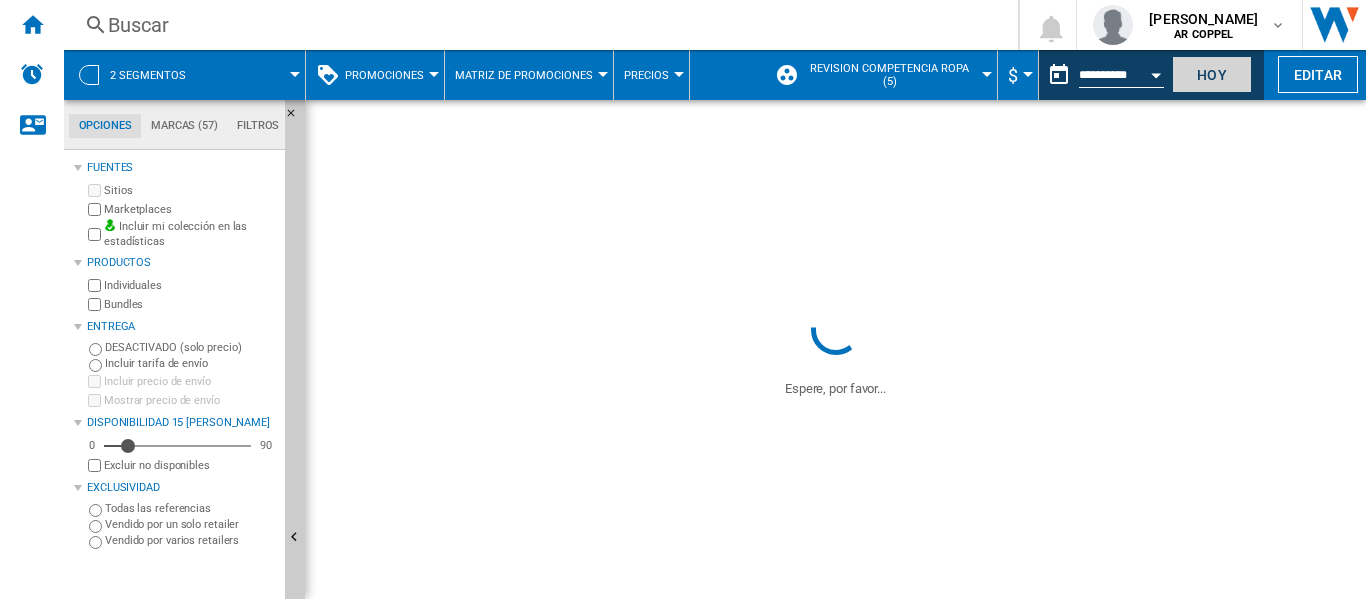 click on "Hoy" at bounding box center (1212, 74) 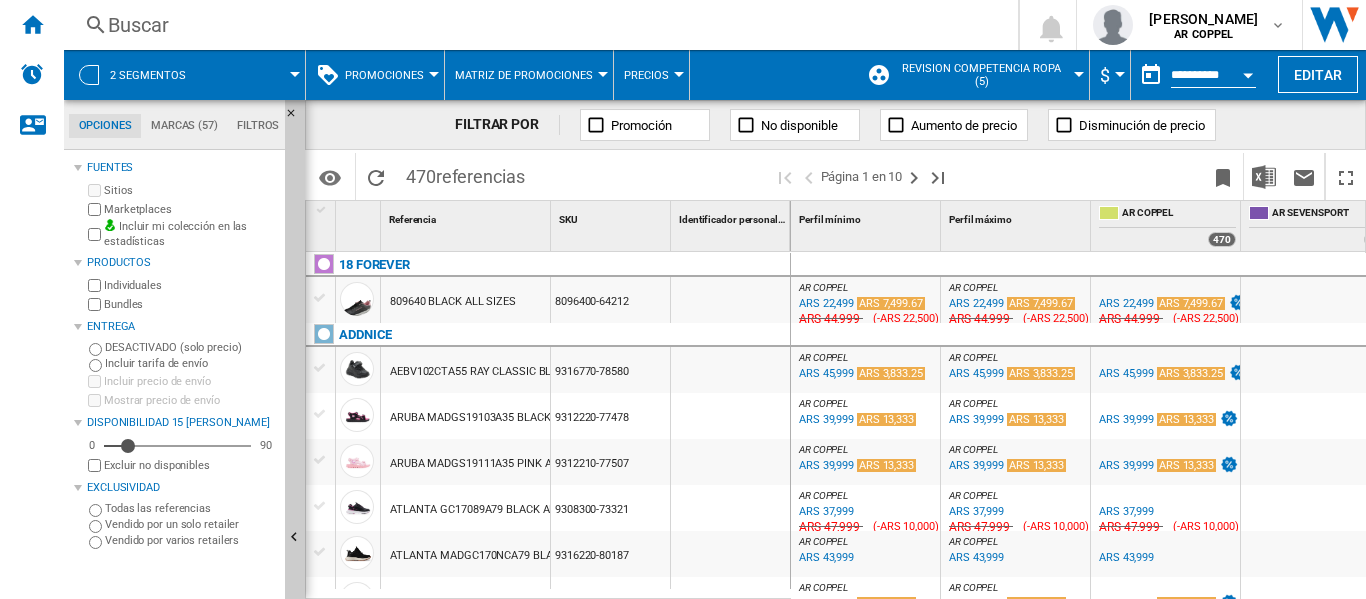 scroll, scrollTop: 300, scrollLeft: 0, axis: vertical 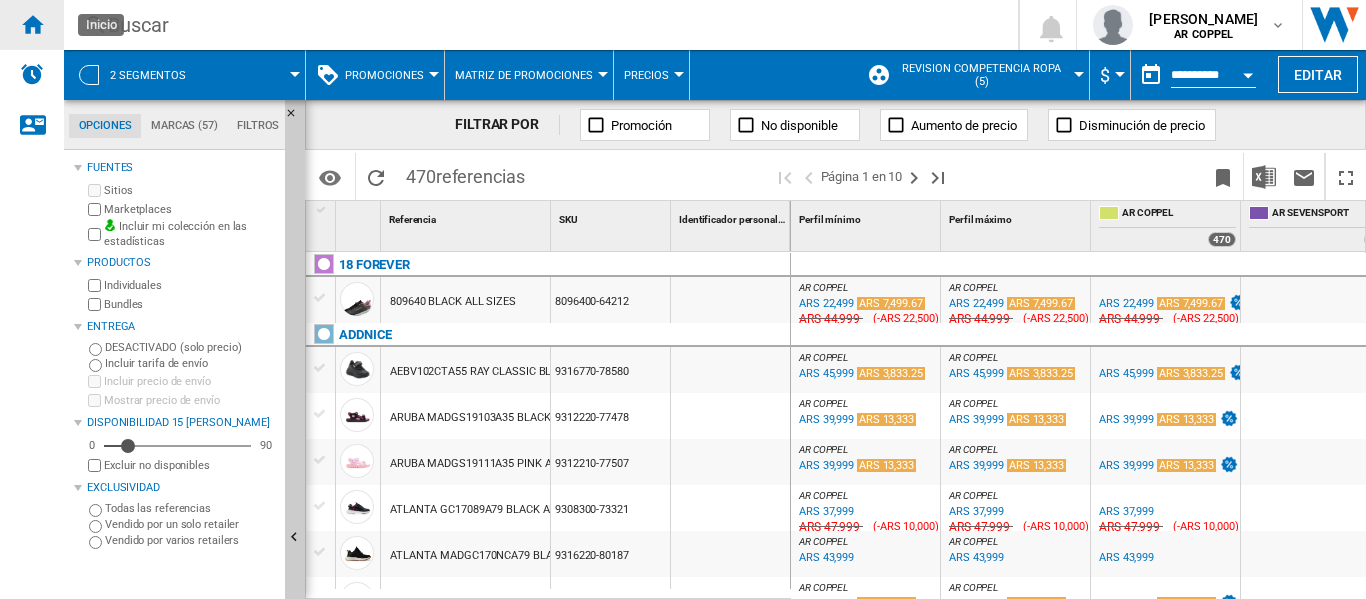 click at bounding box center [32, 24] 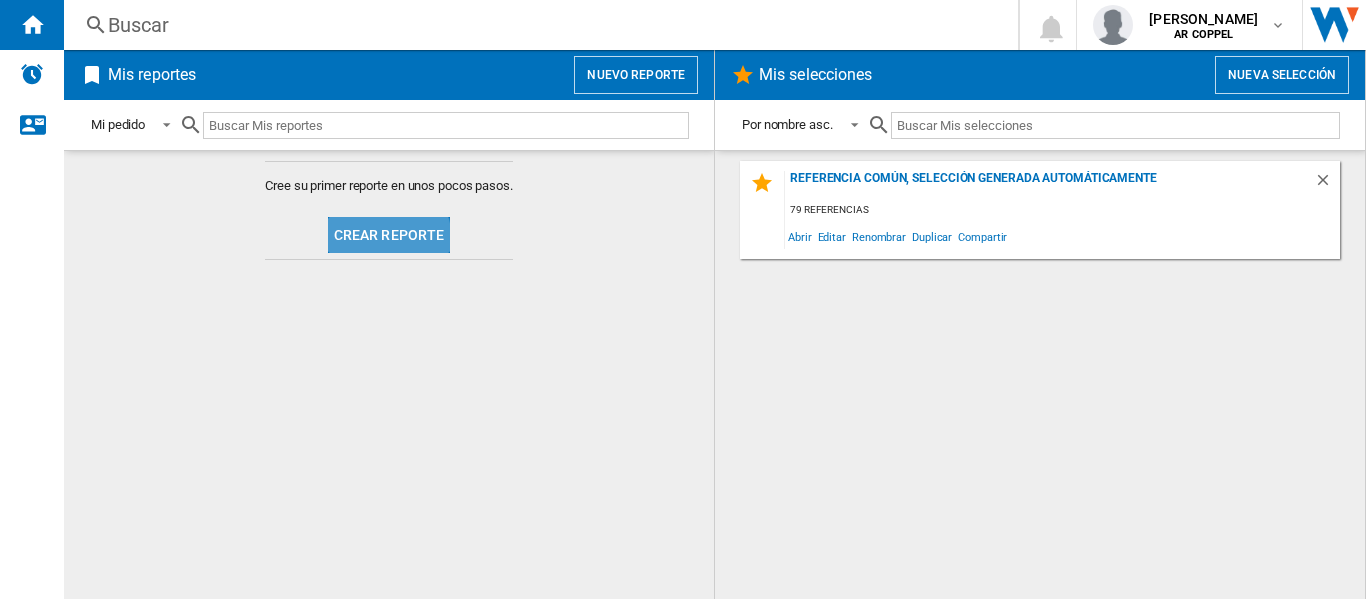 click on "Crear reporte" 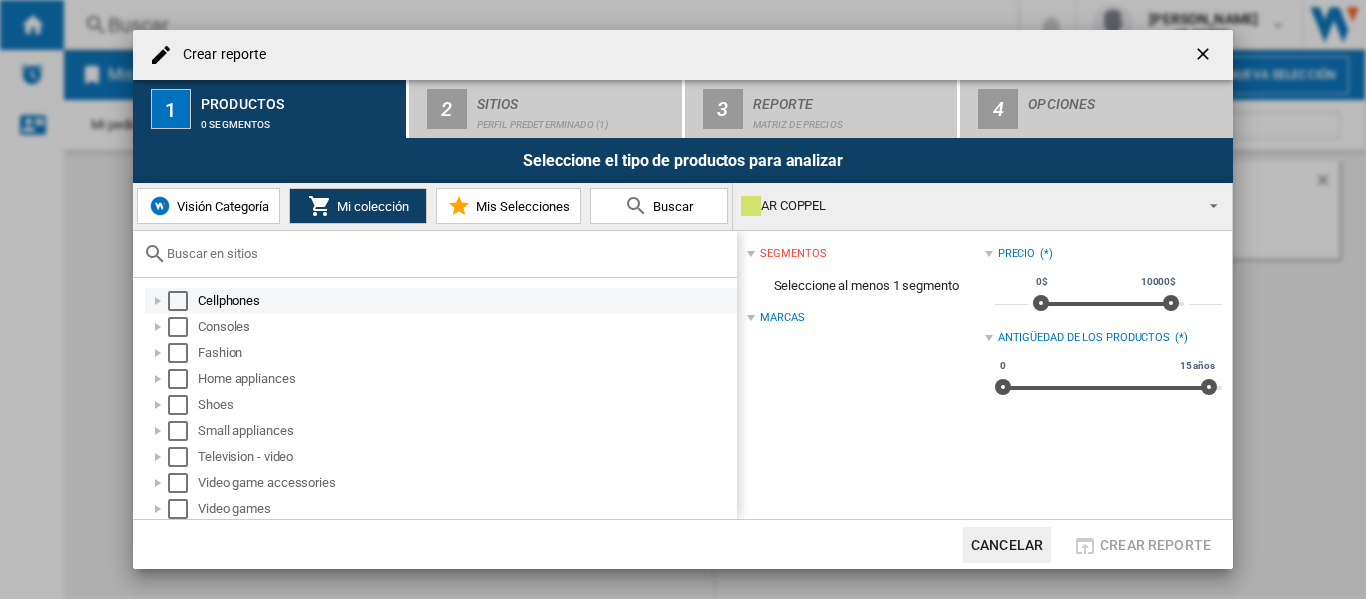 click at bounding box center [178, 301] 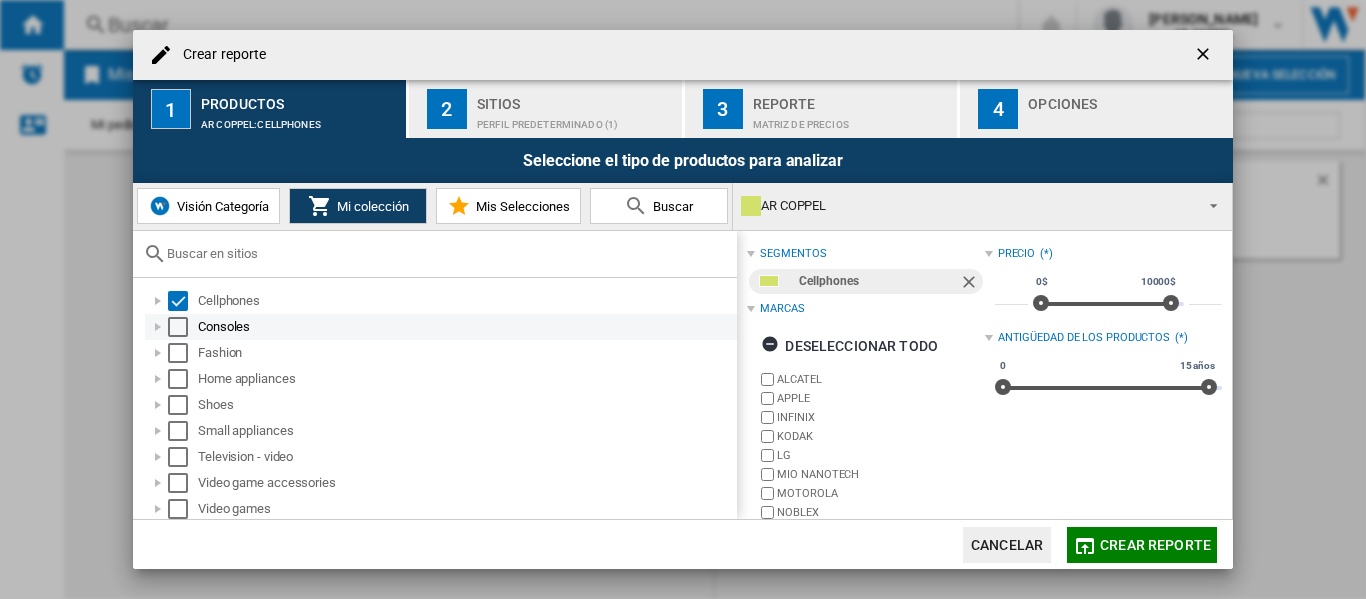 click at bounding box center (178, 327) 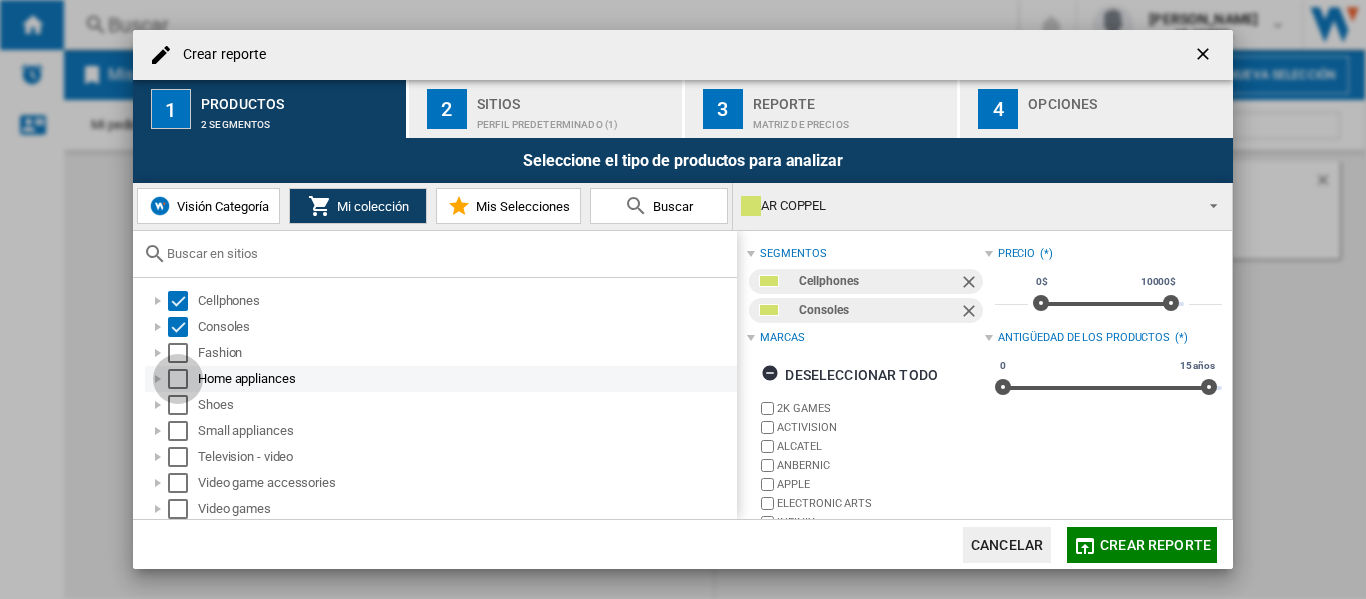 click at bounding box center (178, 379) 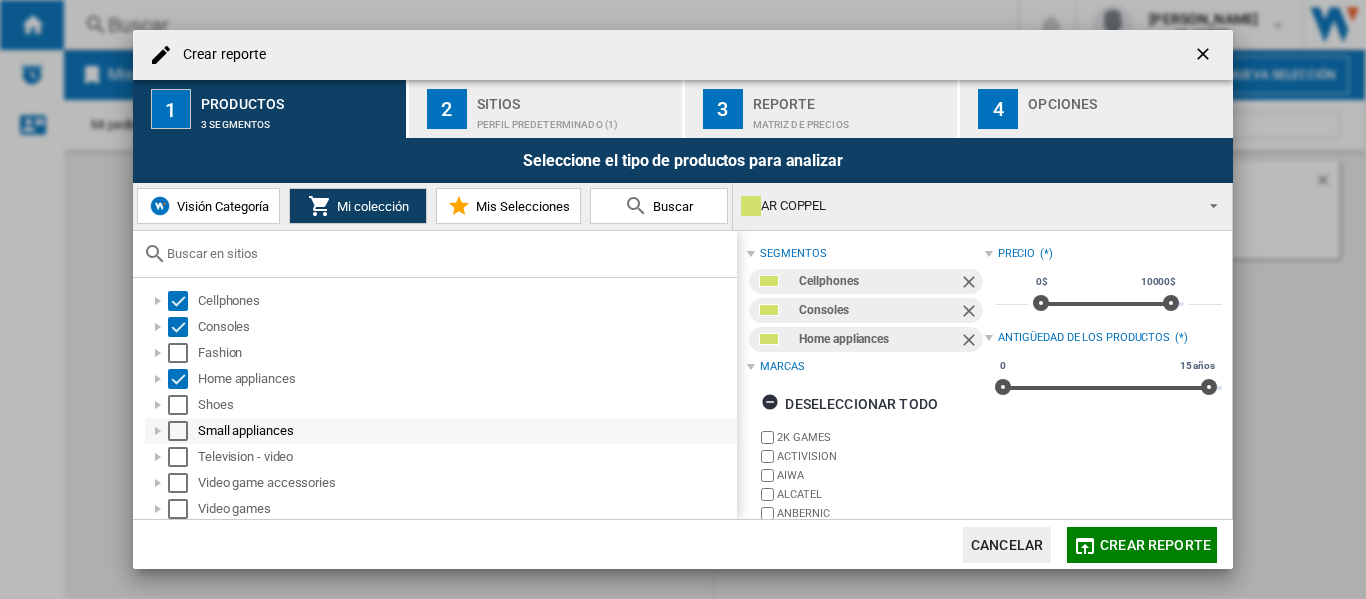 click at bounding box center (178, 431) 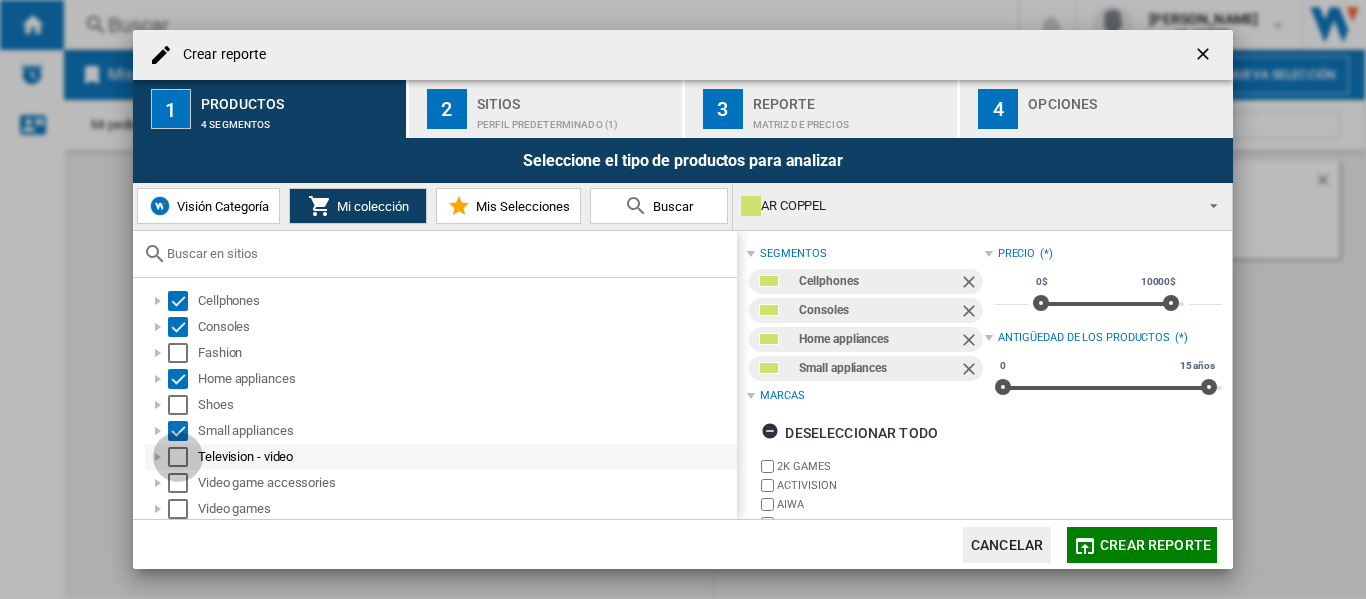 click at bounding box center (178, 457) 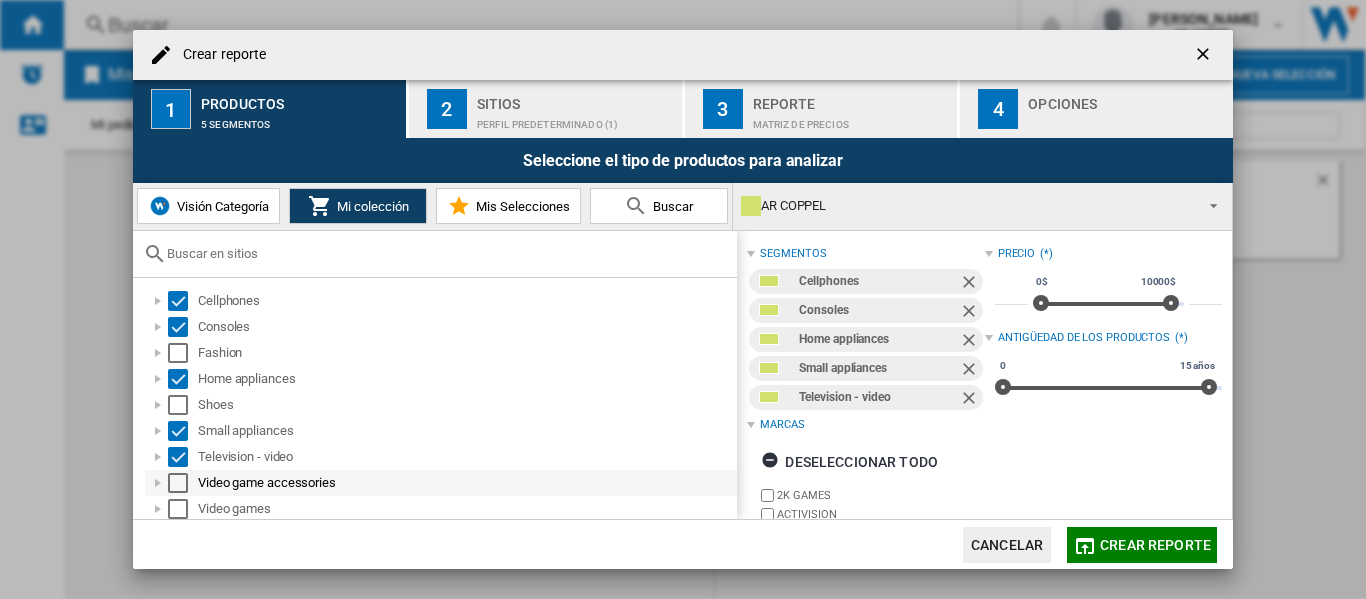 click at bounding box center (178, 483) 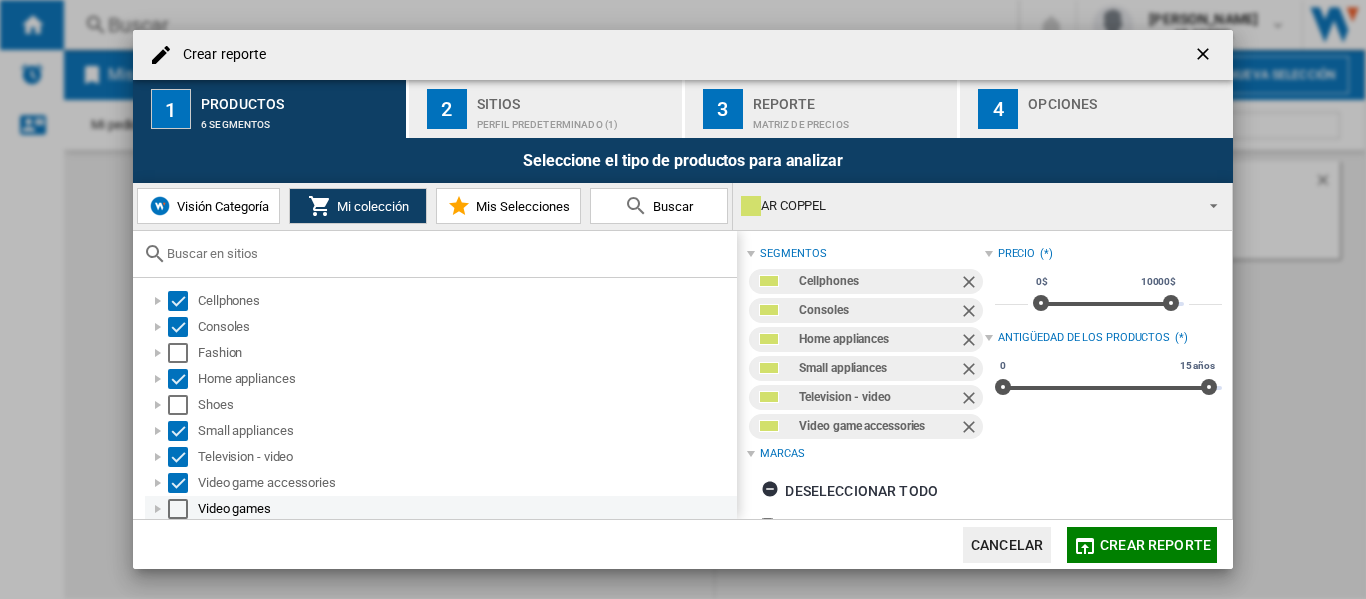 click at bounding box center [178, 509] 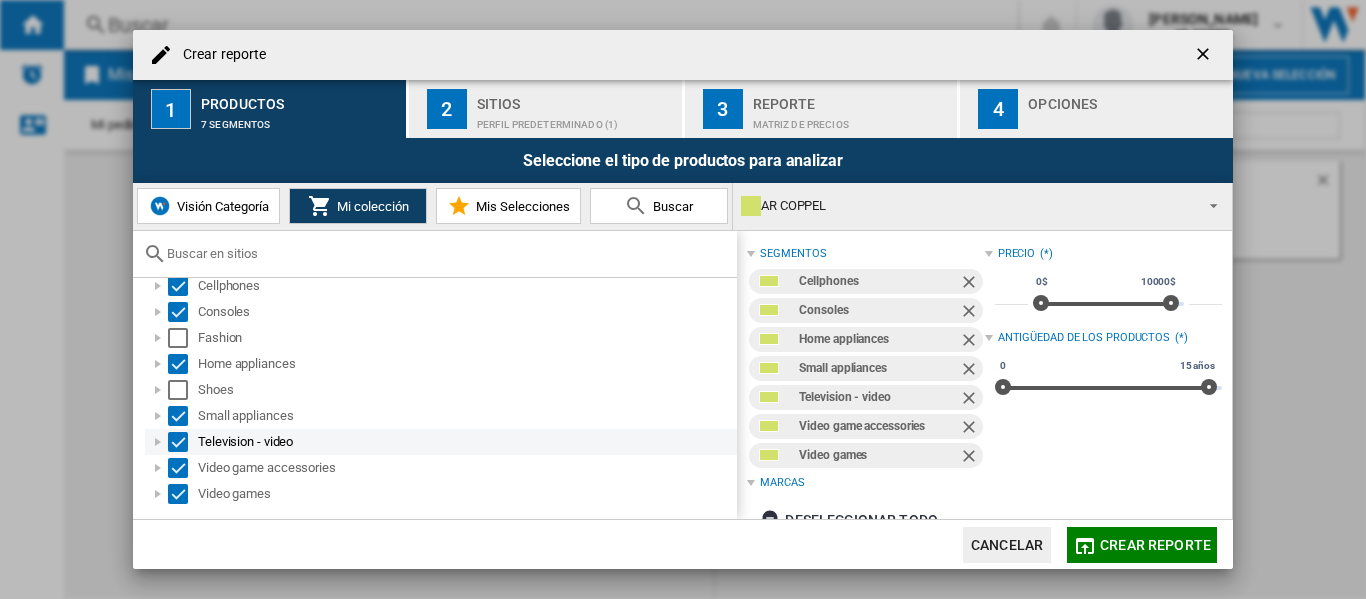 scroll, scrollTop: 0, scrollLeft: 0, axis: both 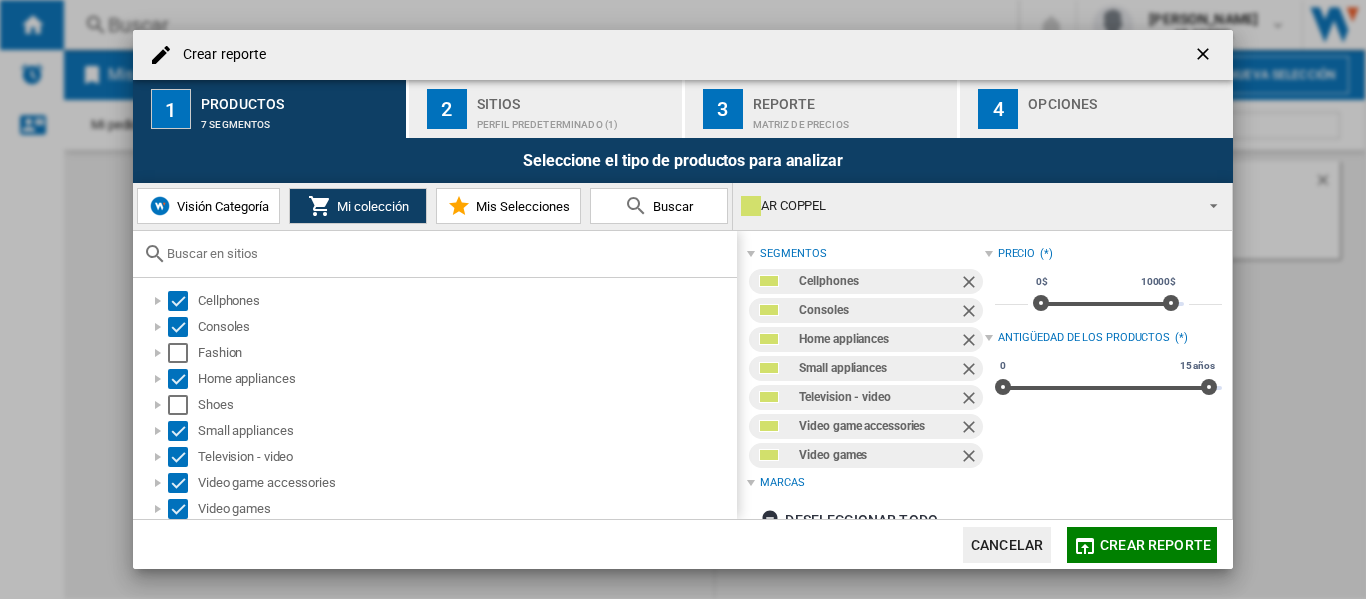 click on "Perfil predeterminado (1)" at bounding box center (575, 119) 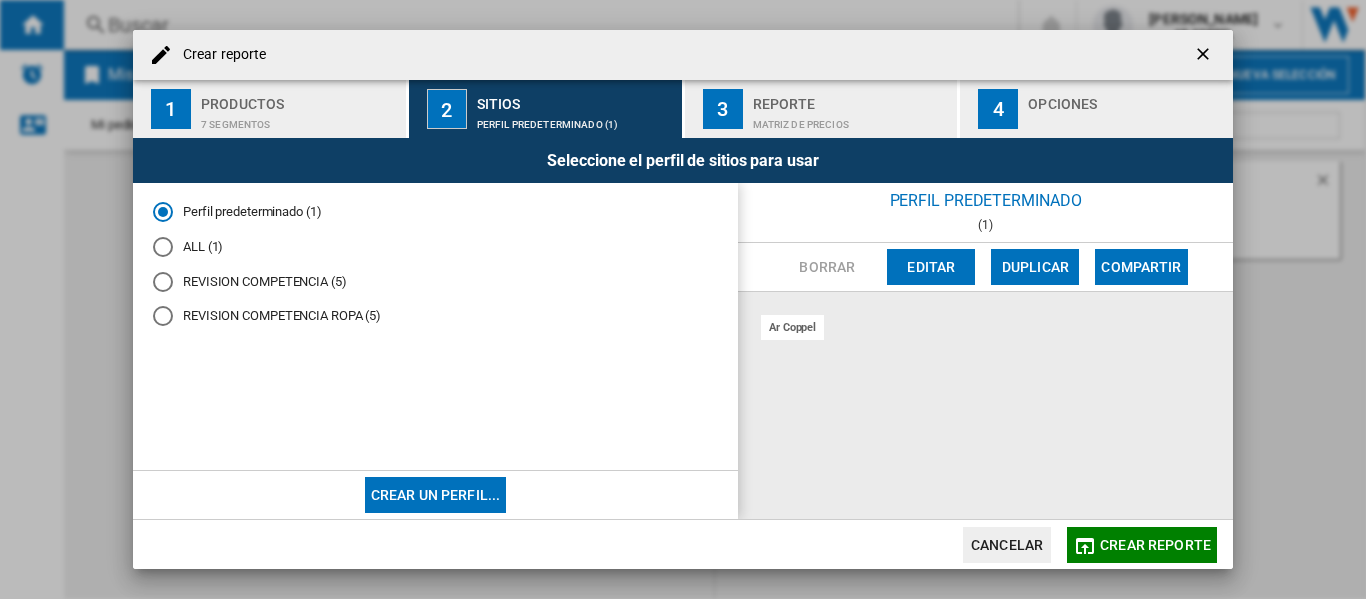 click at bounding box center [163, 282] 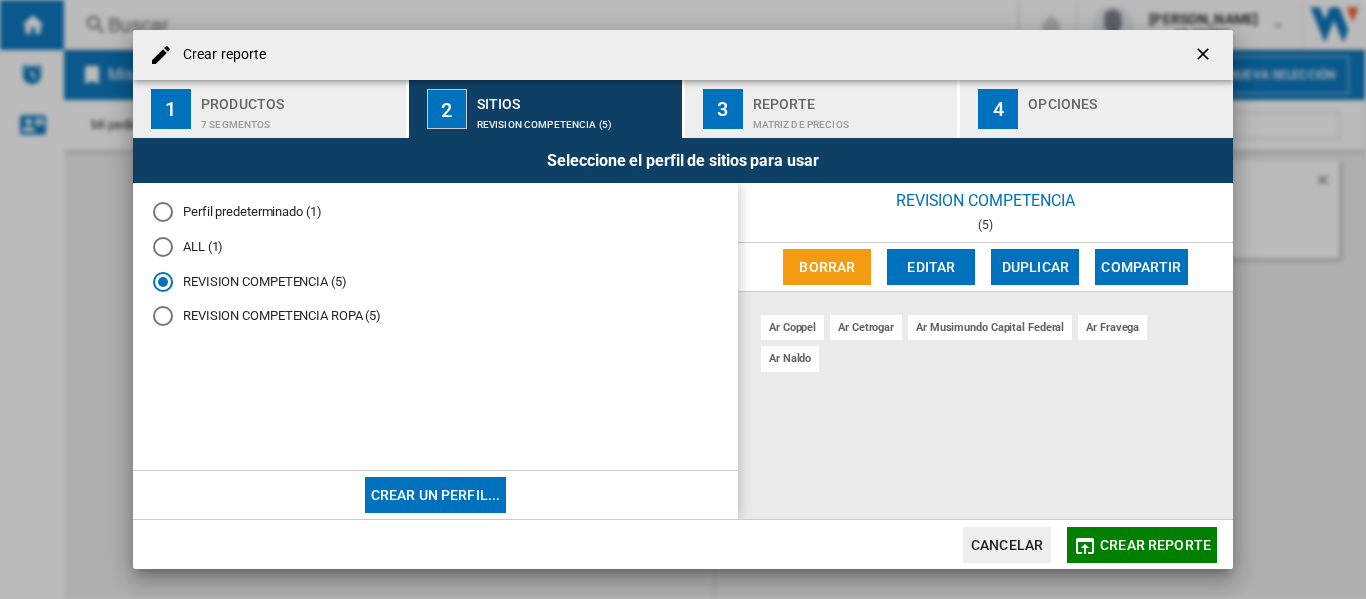 click on "Reporte" at bounding box center (851, 98) 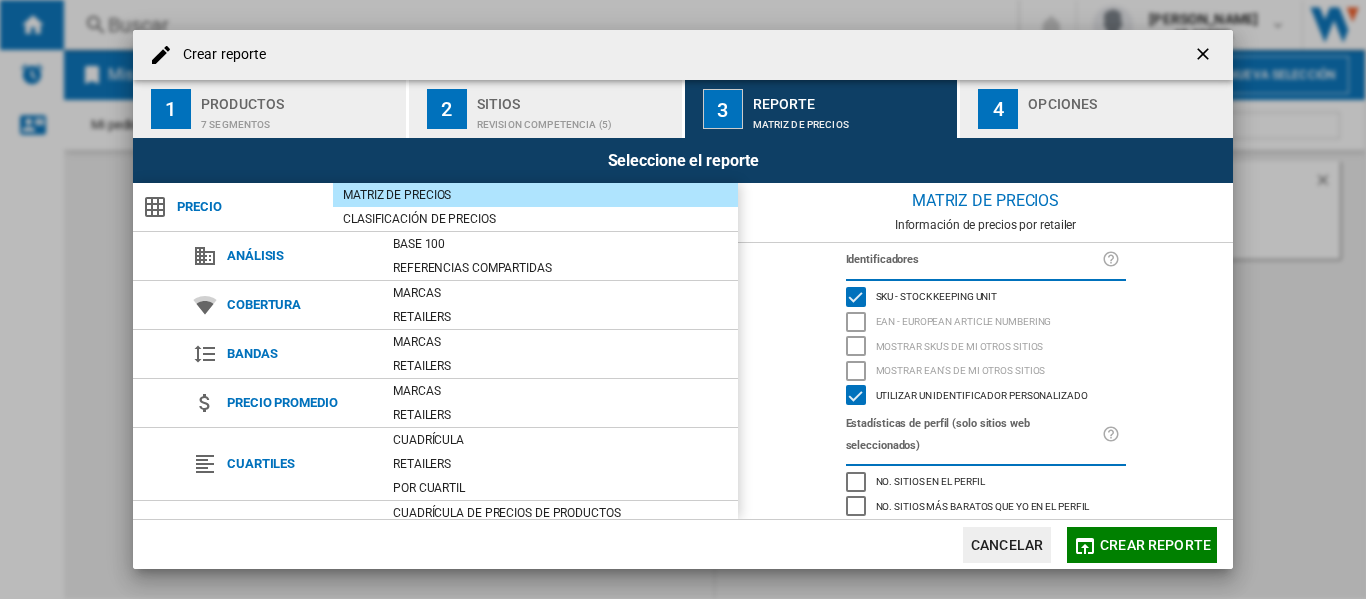 drag, startPoint x: 1128, startPoint y: 112, endPoint x: 1130, endPoint y: 98, distance: 14.142136 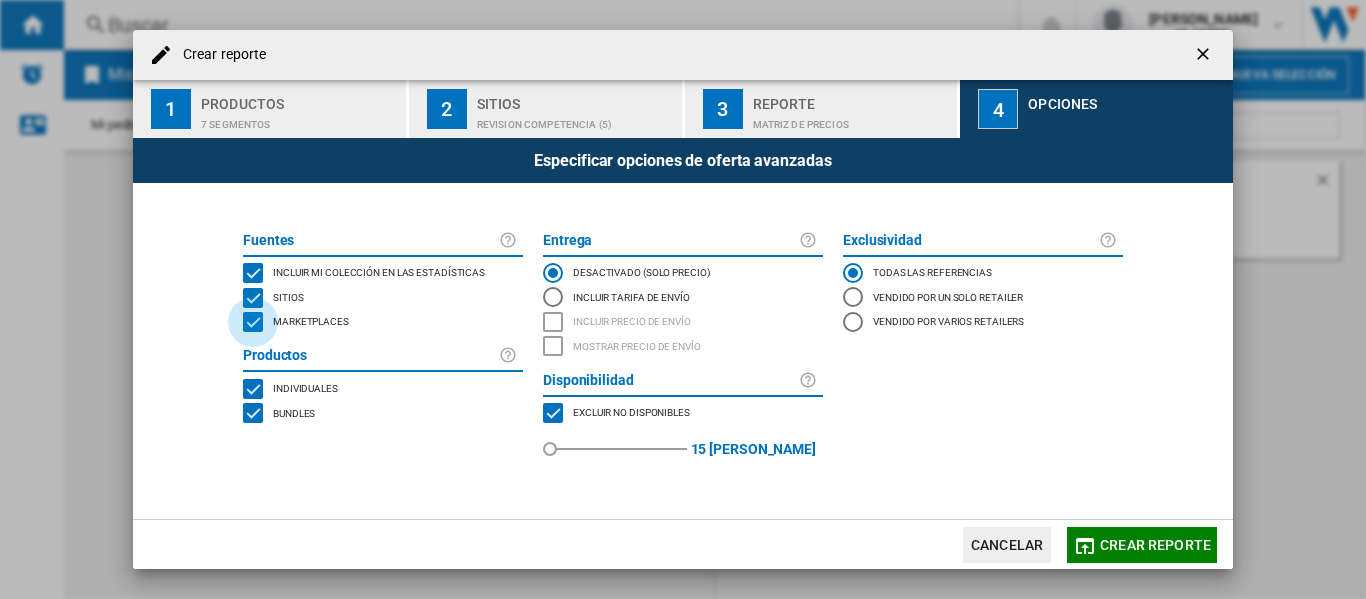 click 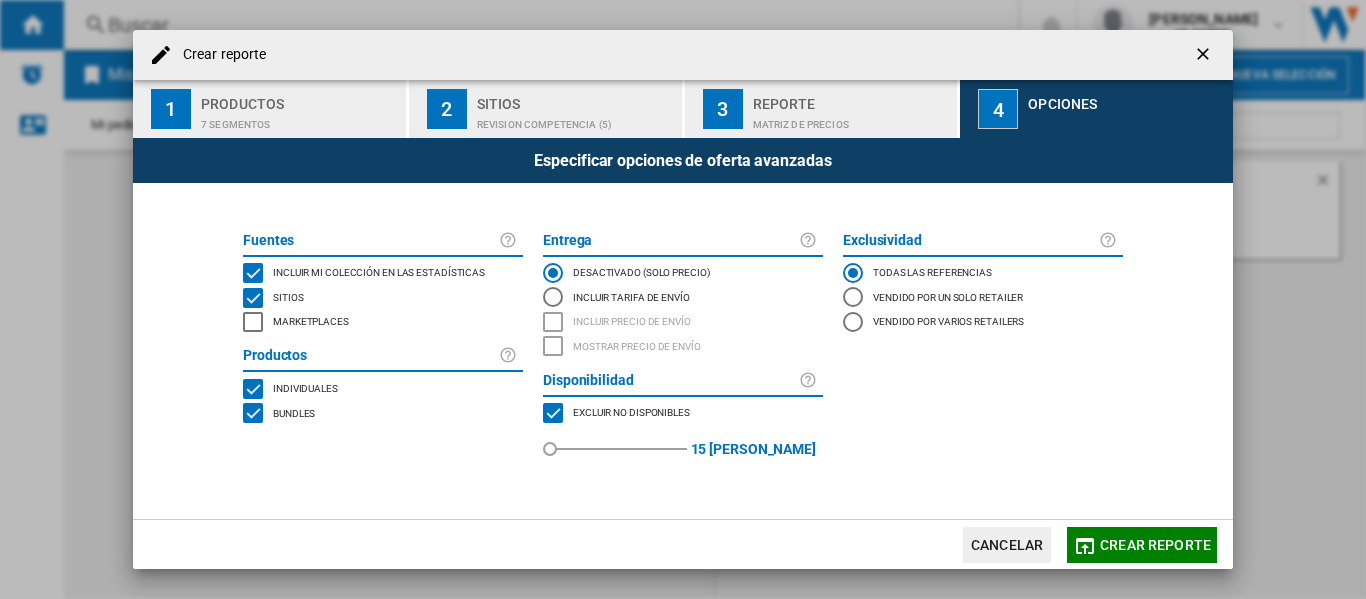 click on "Crear reporte" 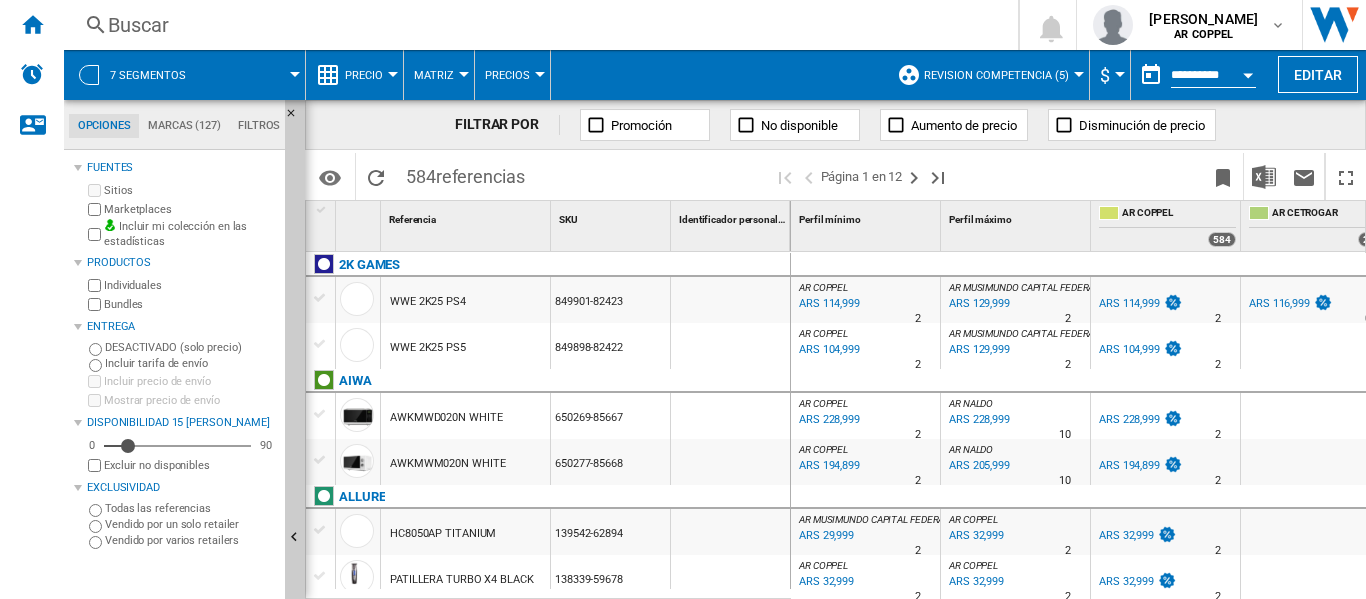 click at bounding box center [393, 74] 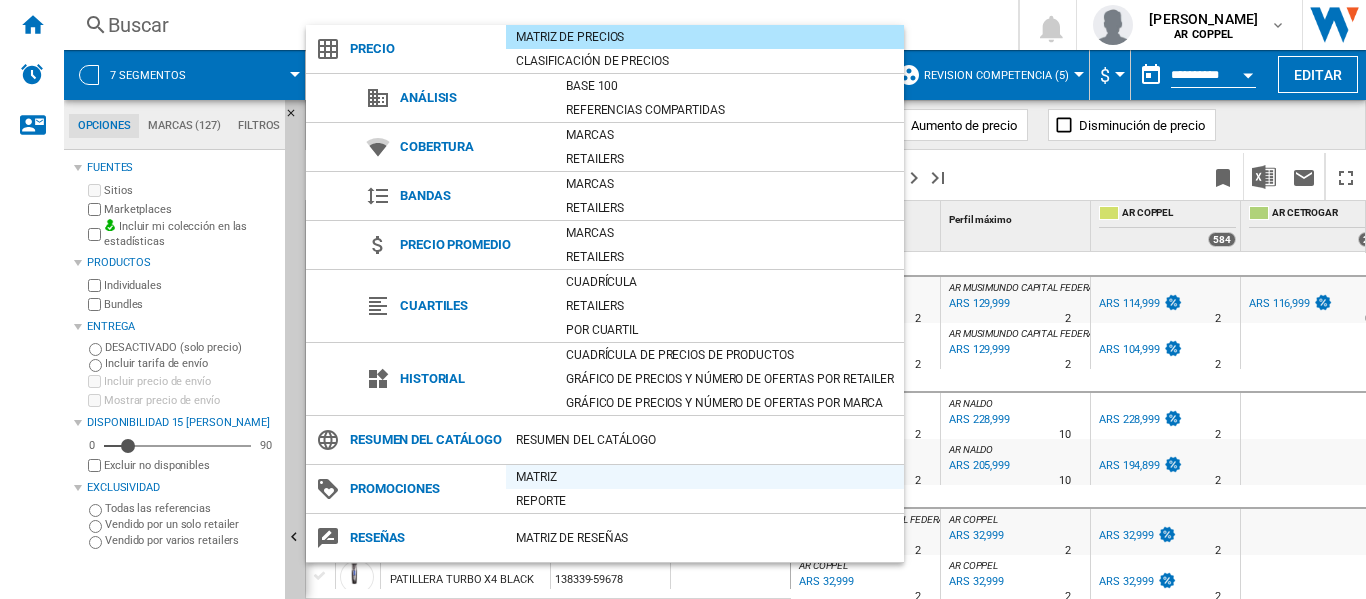 click on "Matriz" at bounding box center [705, 477] 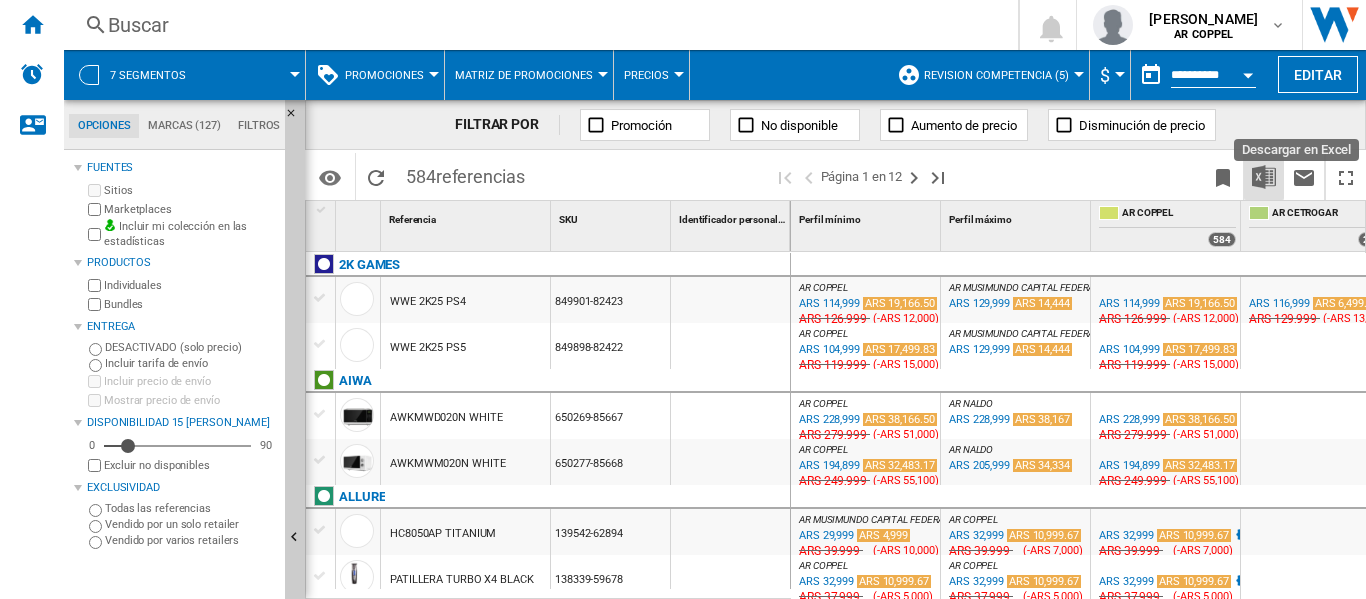 click at bounding box center [1264, 177] 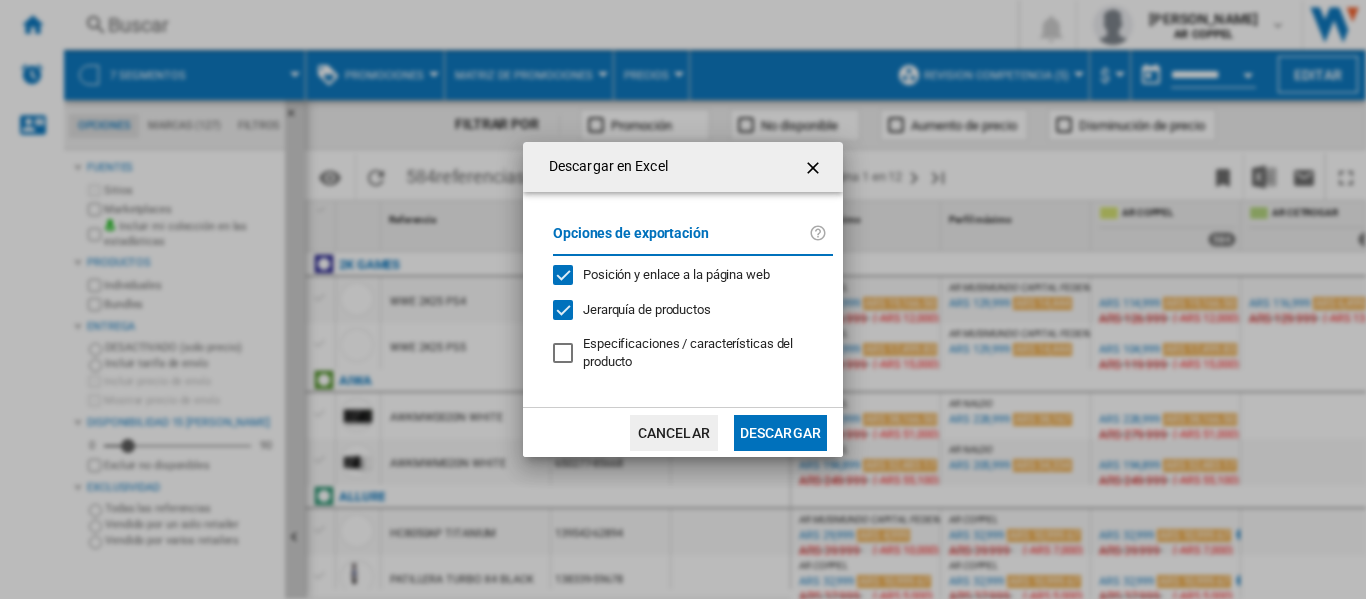 click on "Descargar" 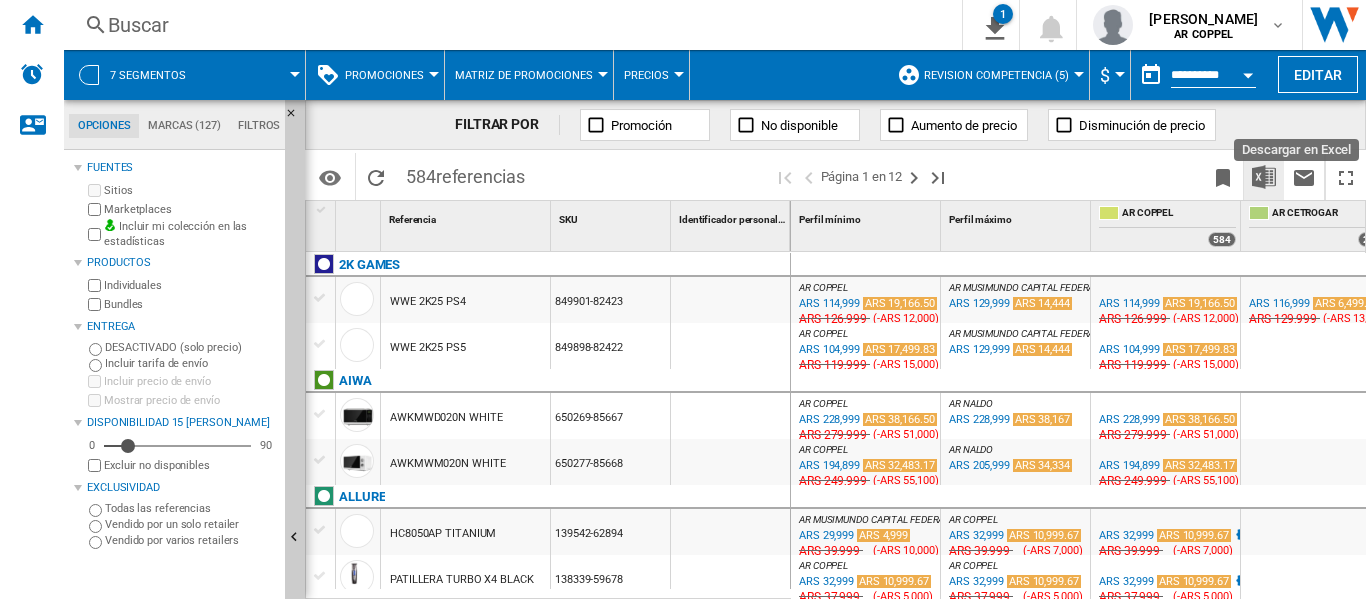 click at bounding box center [1264, 177] 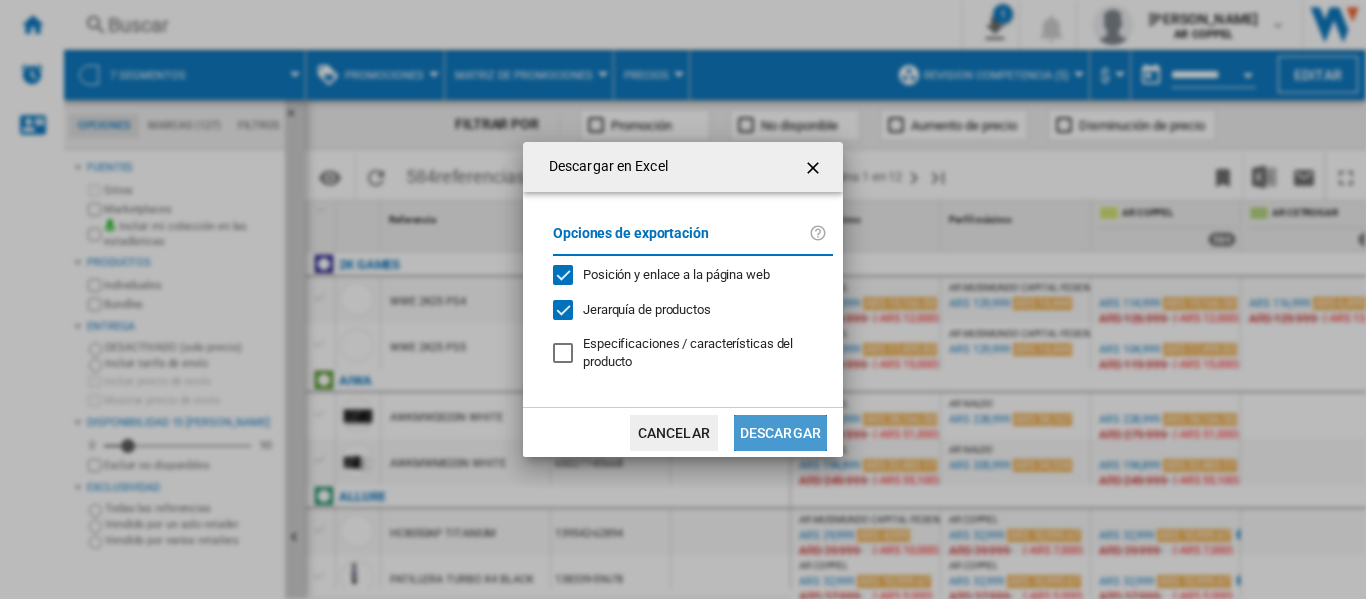 click on "Descargar" 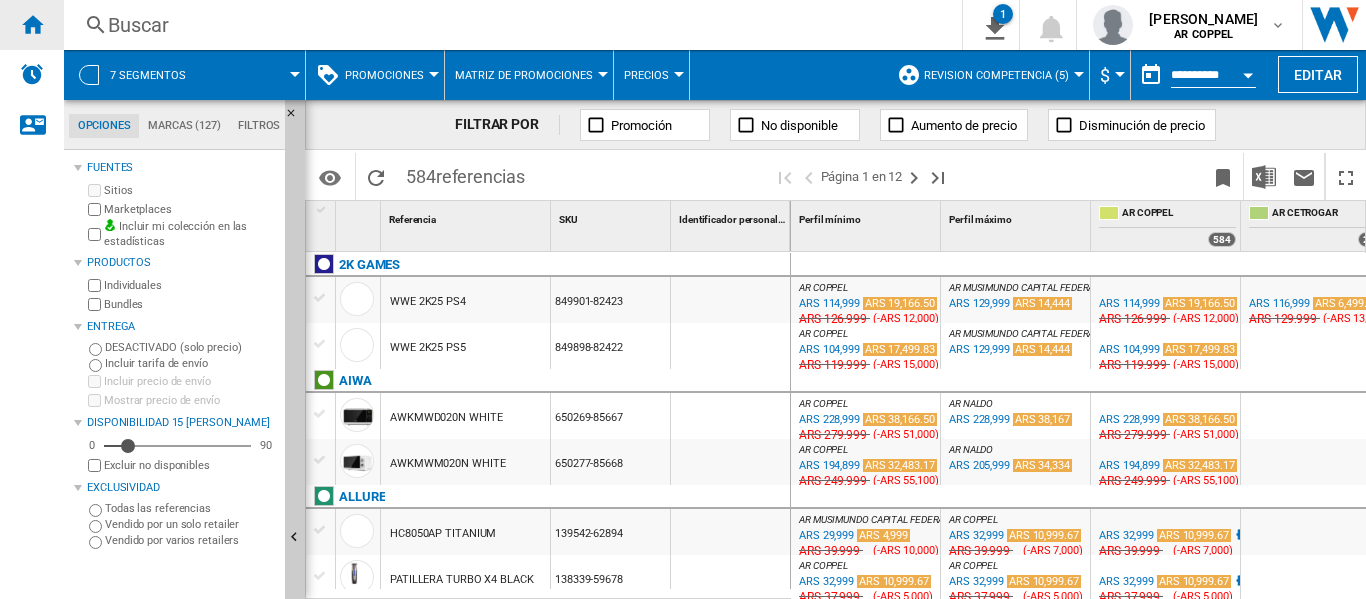 click at bounding box center [32, 24] 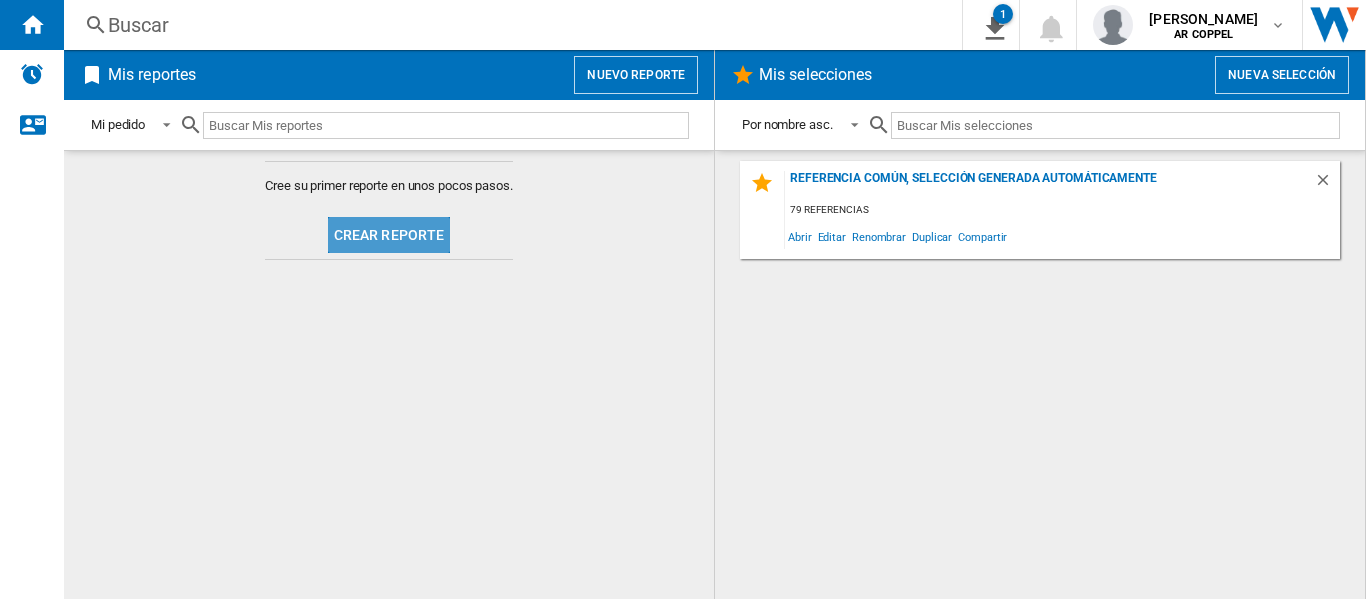 click on "Crear reporte" 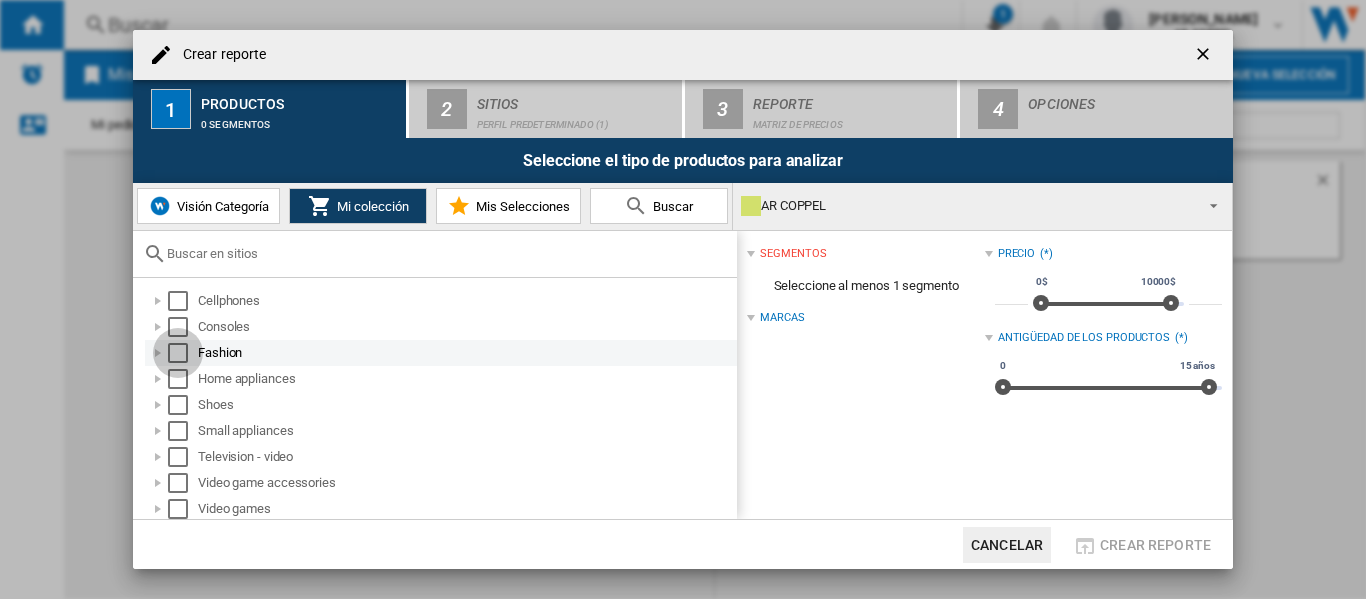 click at bounding box center [178, 353] 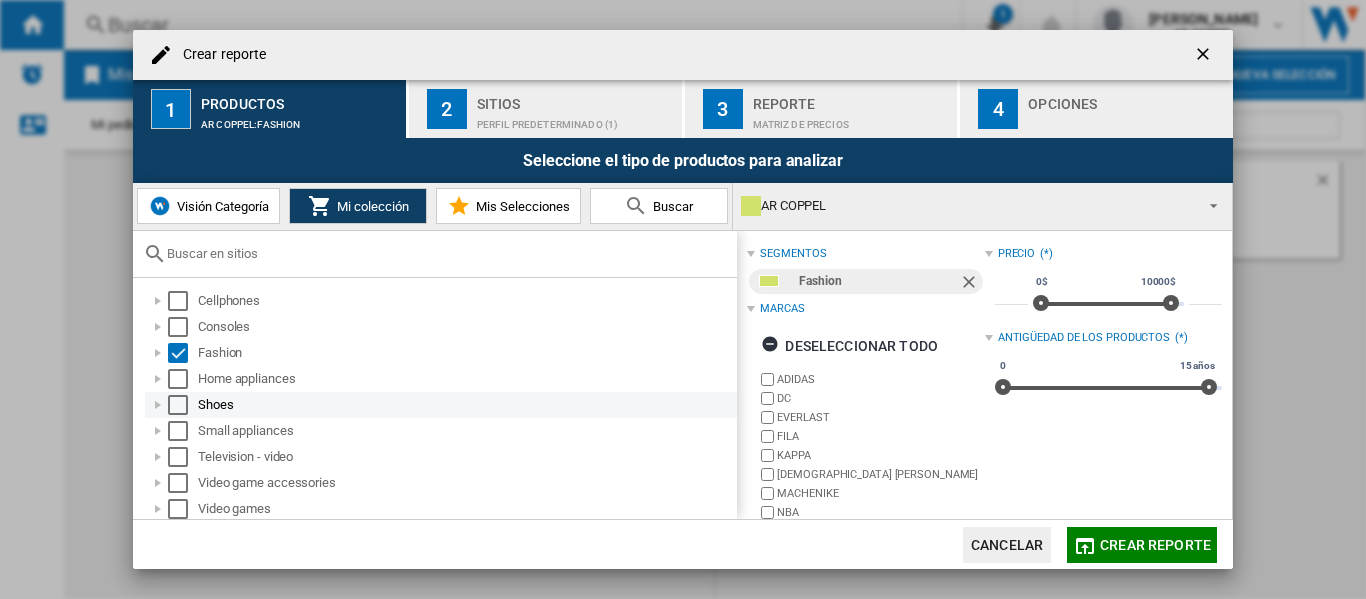 click at bounding box center (178, 405) 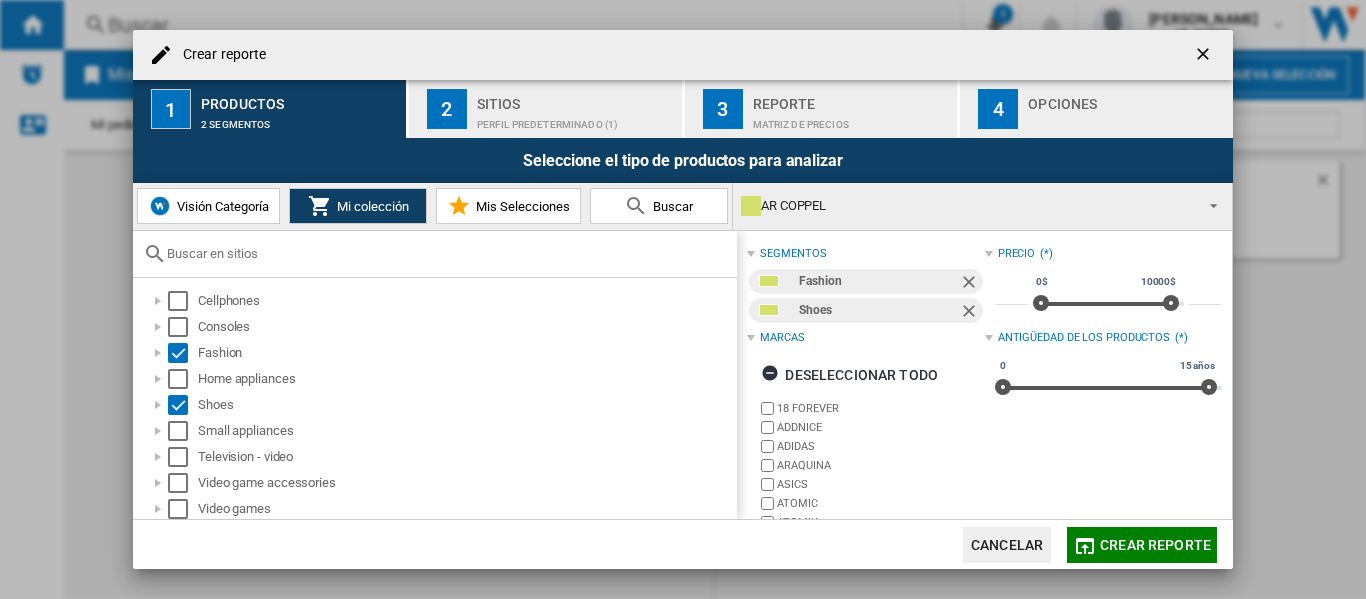 click on "Sitios" at bounding box center [575, 98] 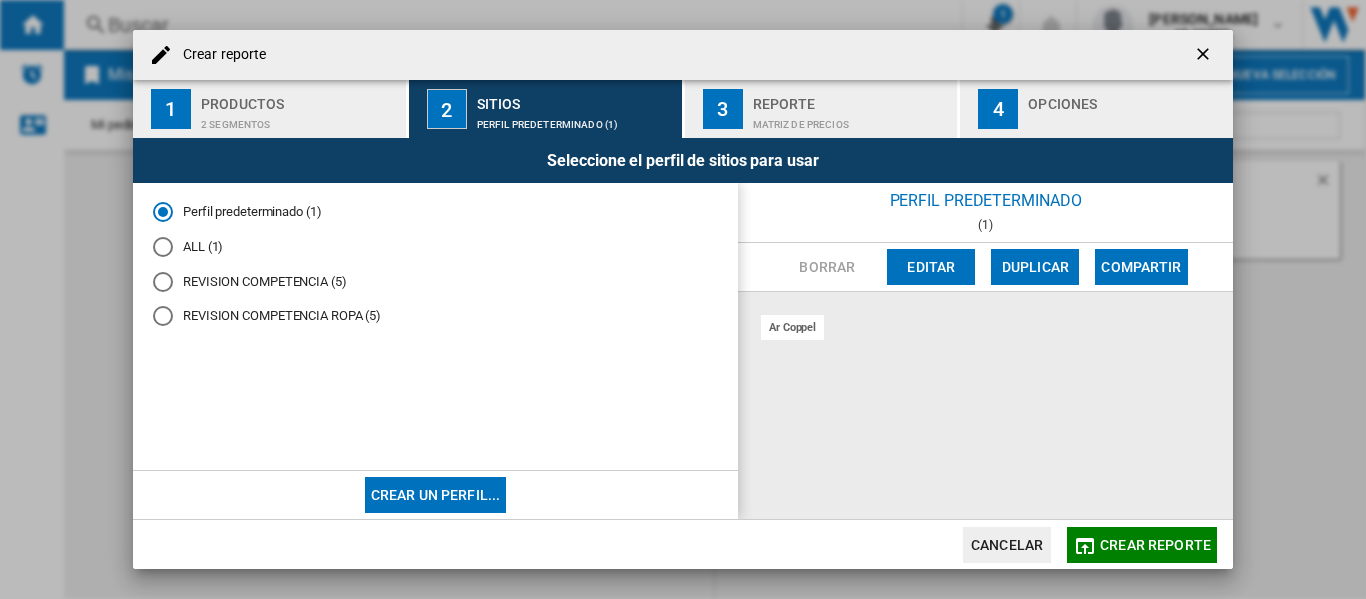 click at bounding box center (163, 316) 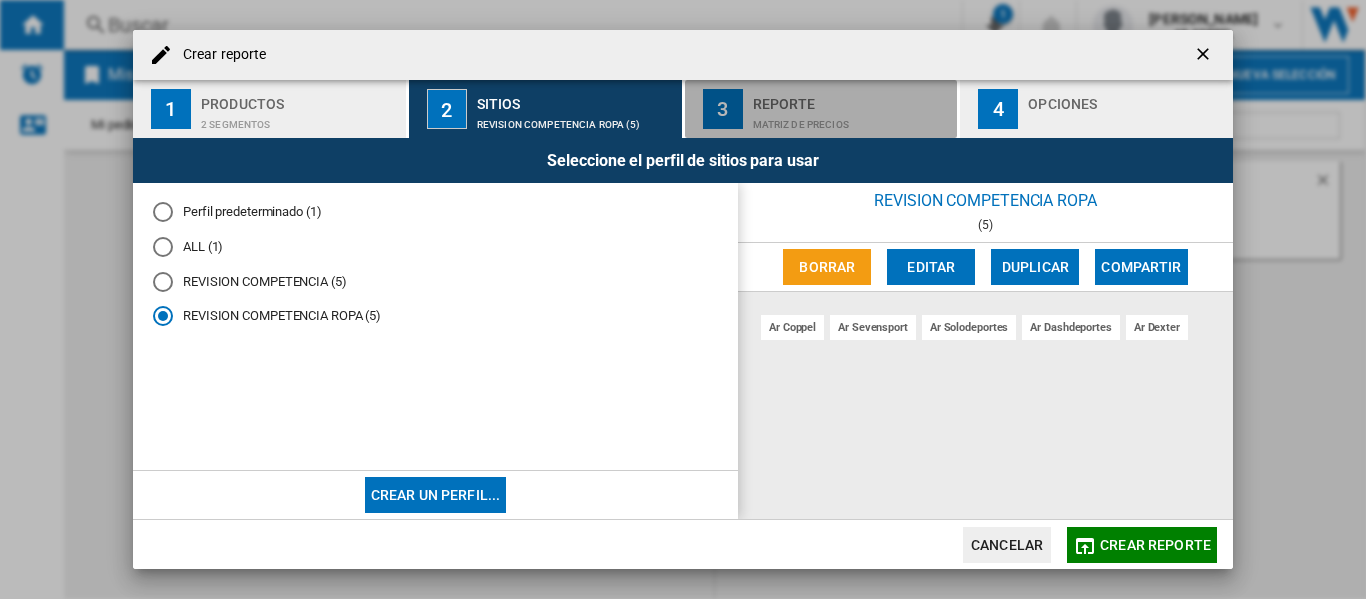 click on "Matriz de precios" at bounding box center [851, 119] 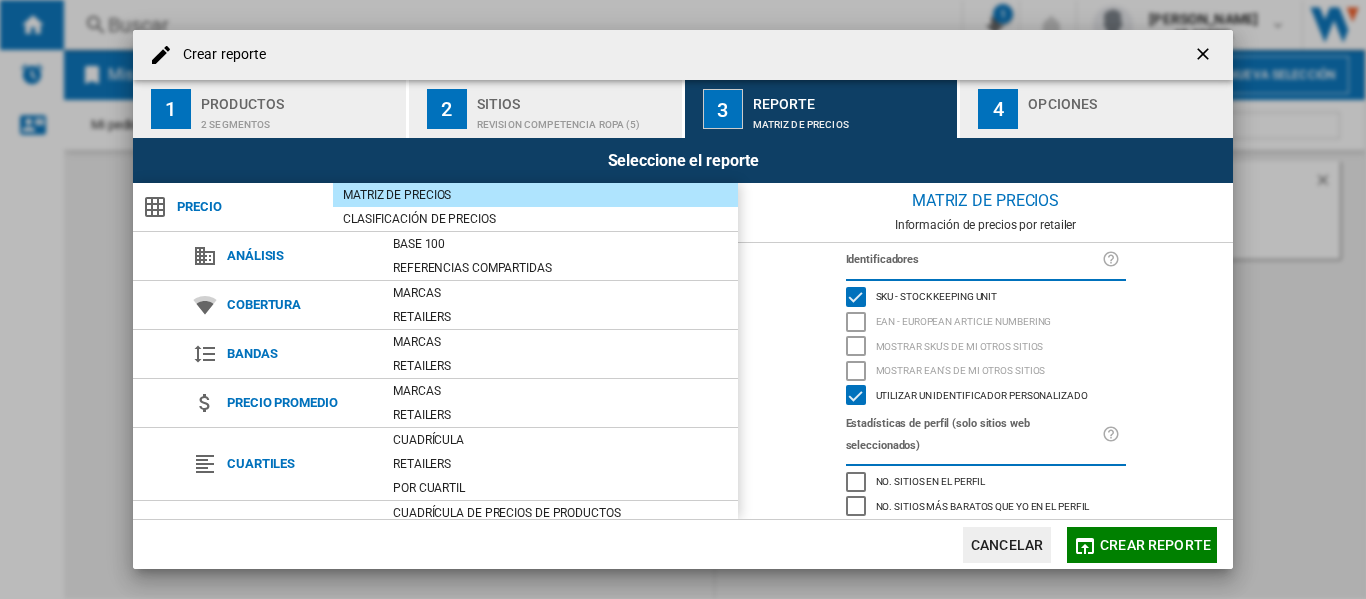 click on "Opciones" at bounding box center [1126, 109] 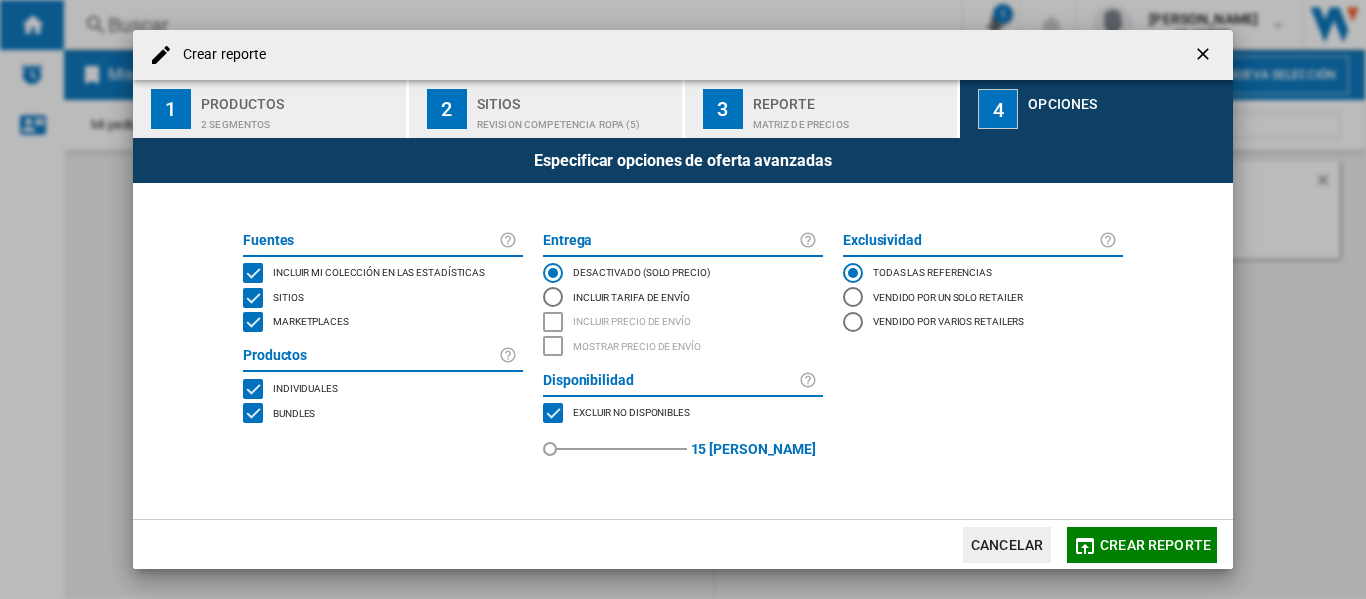 click 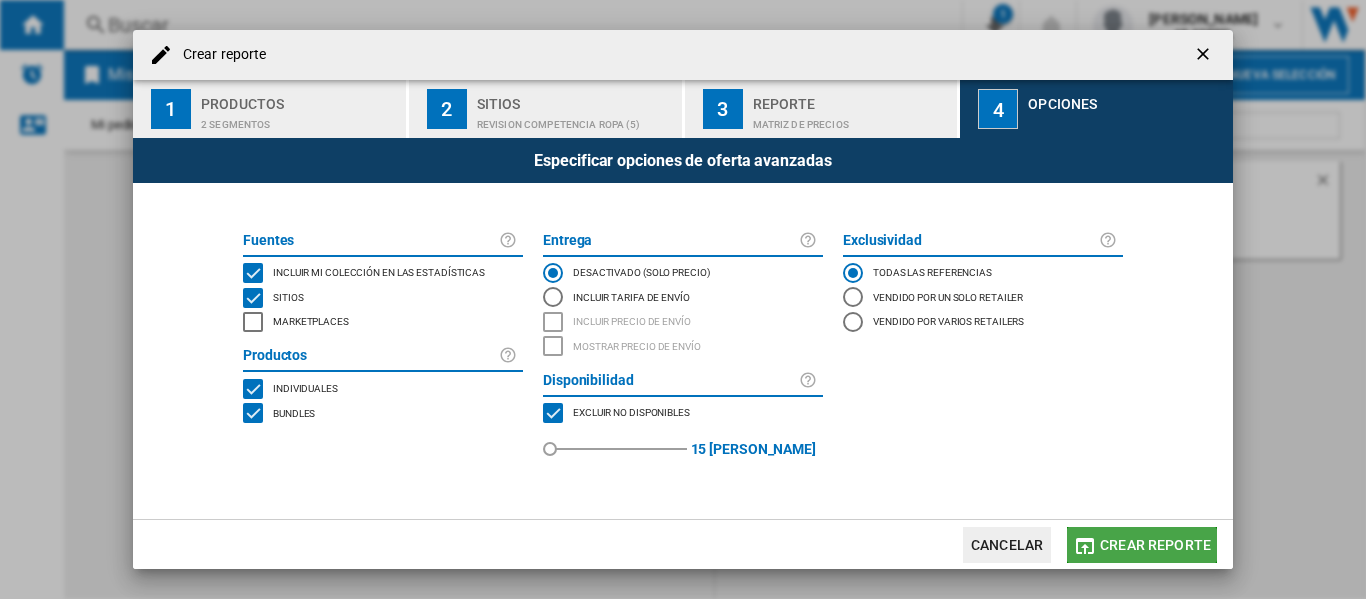 click on "Crear reporte" 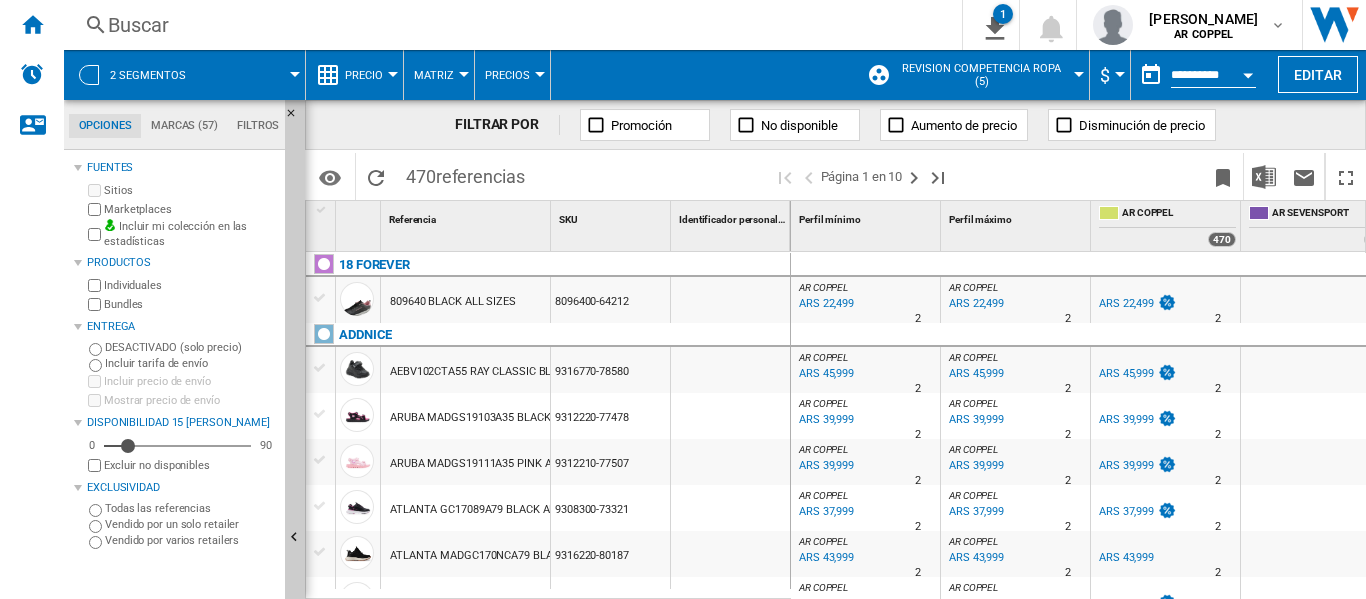 click on "Precio" at bounding box center [369, 75] 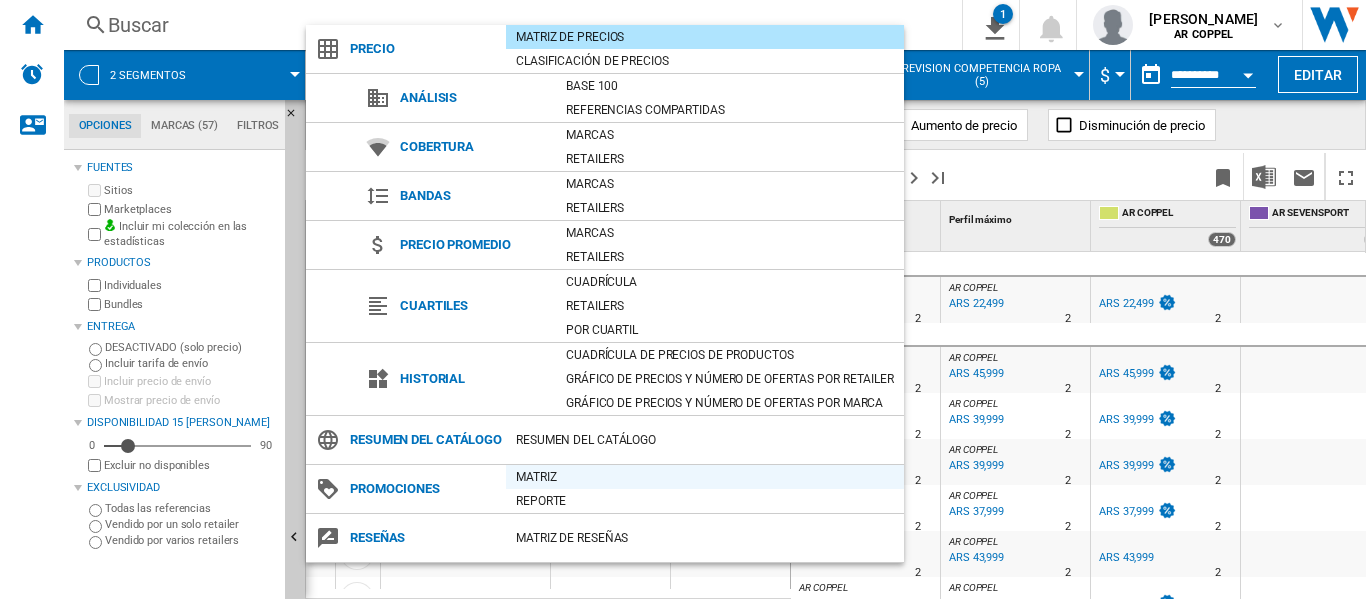 click on "Matriz" at bounding box center [705, 477] 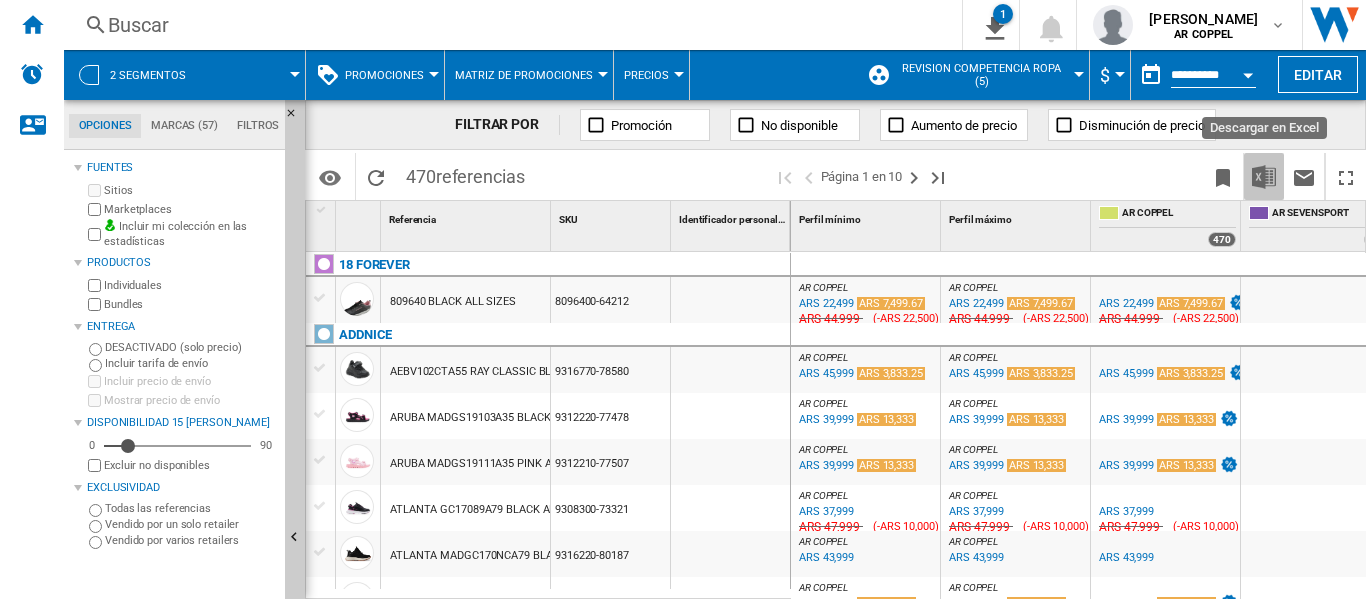 click at bounding box center [1264, 177] 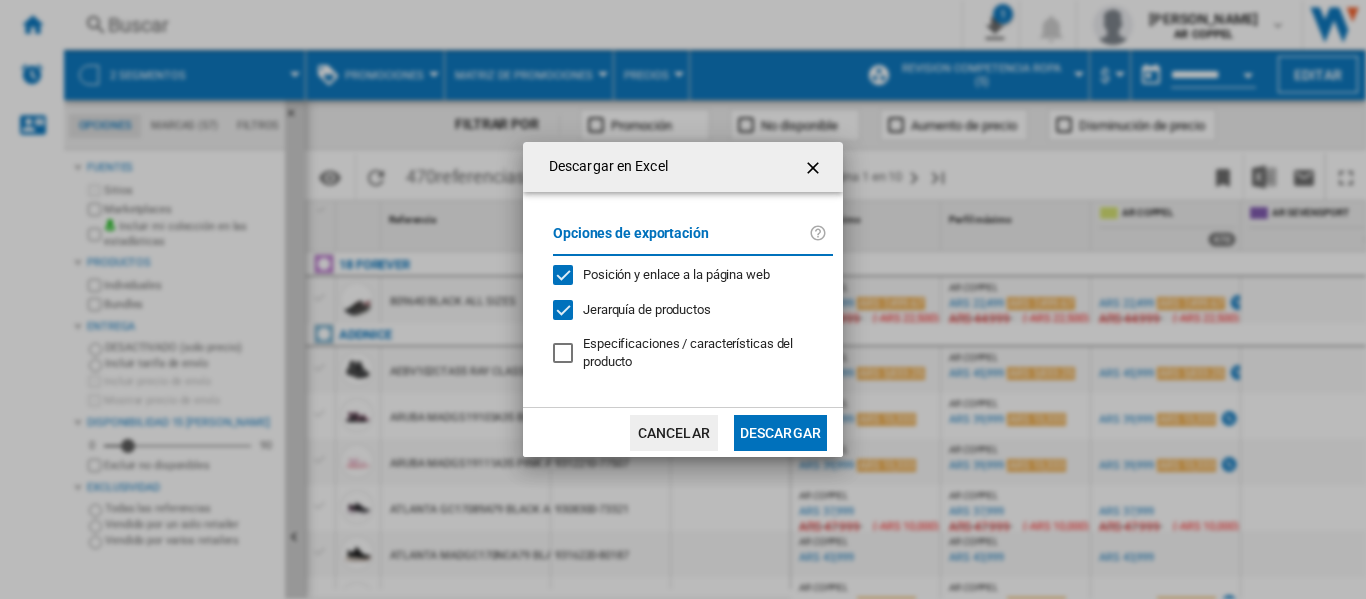 click on "Descargar" 